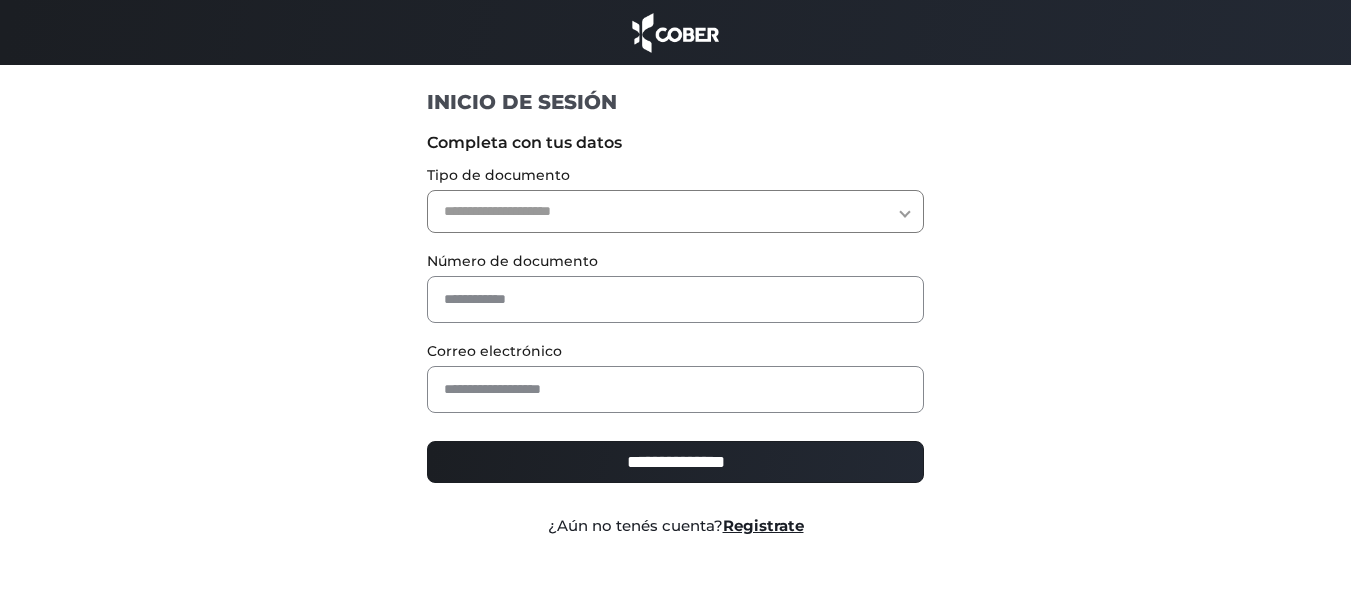 click on "**********" at bounding box center [675, 211] 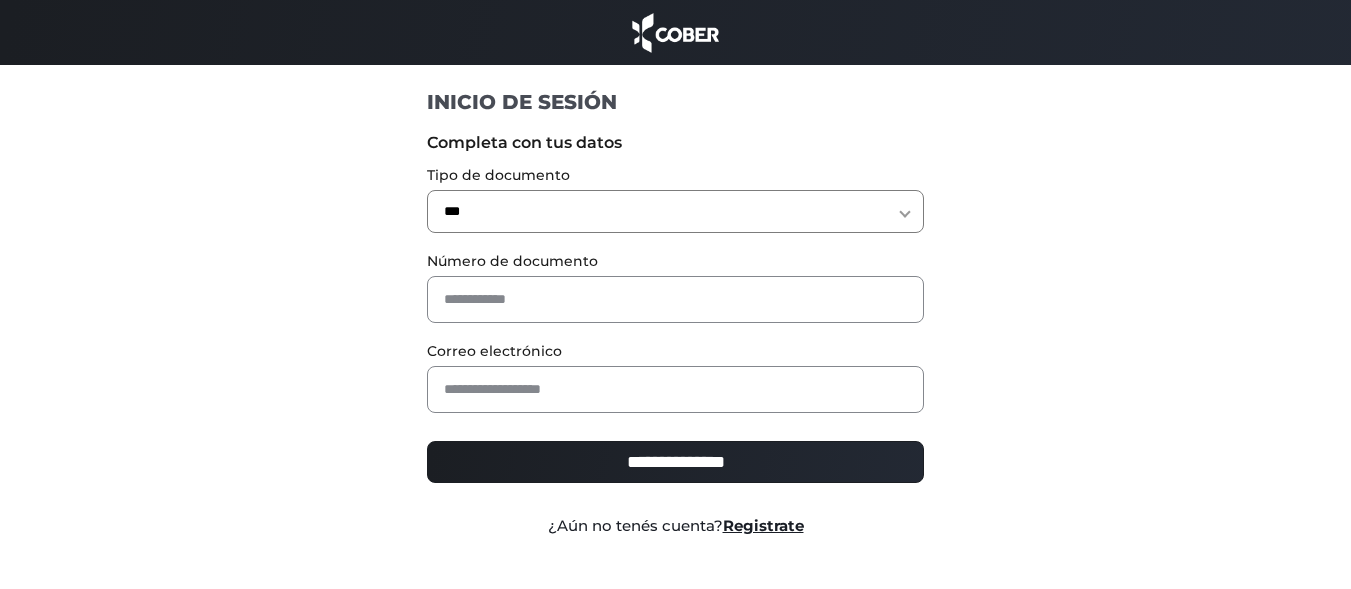 click on "**********" at bounding box center (675, 211) 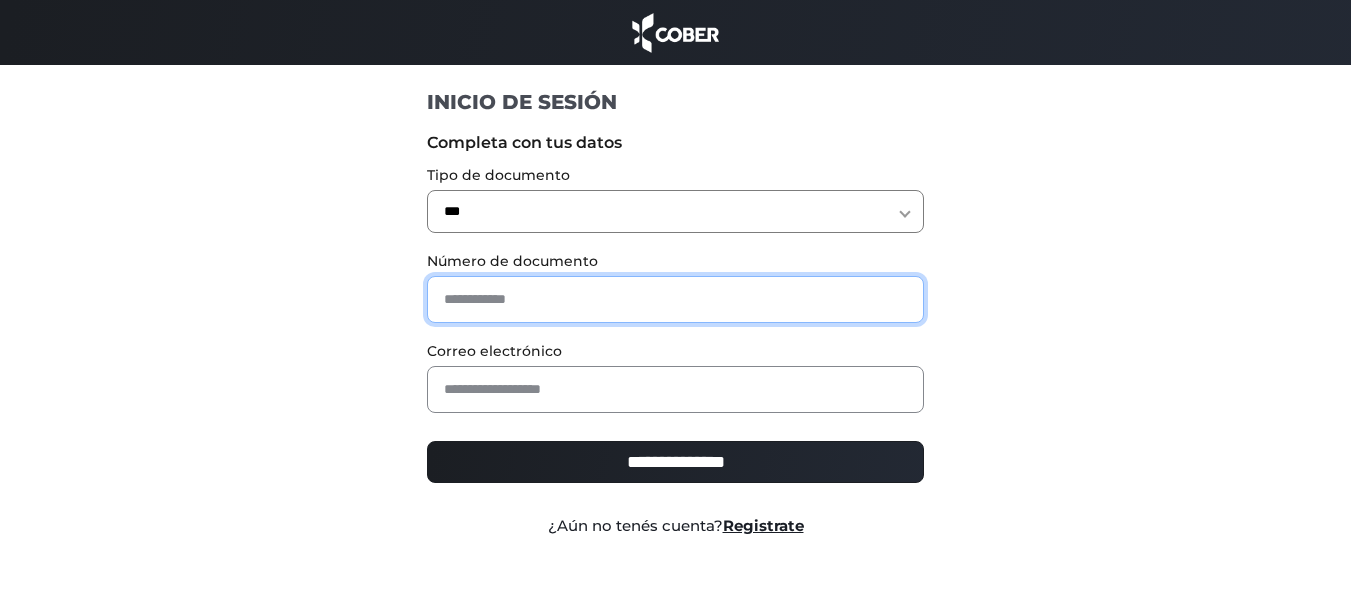 click at bounding box center (675, 299) 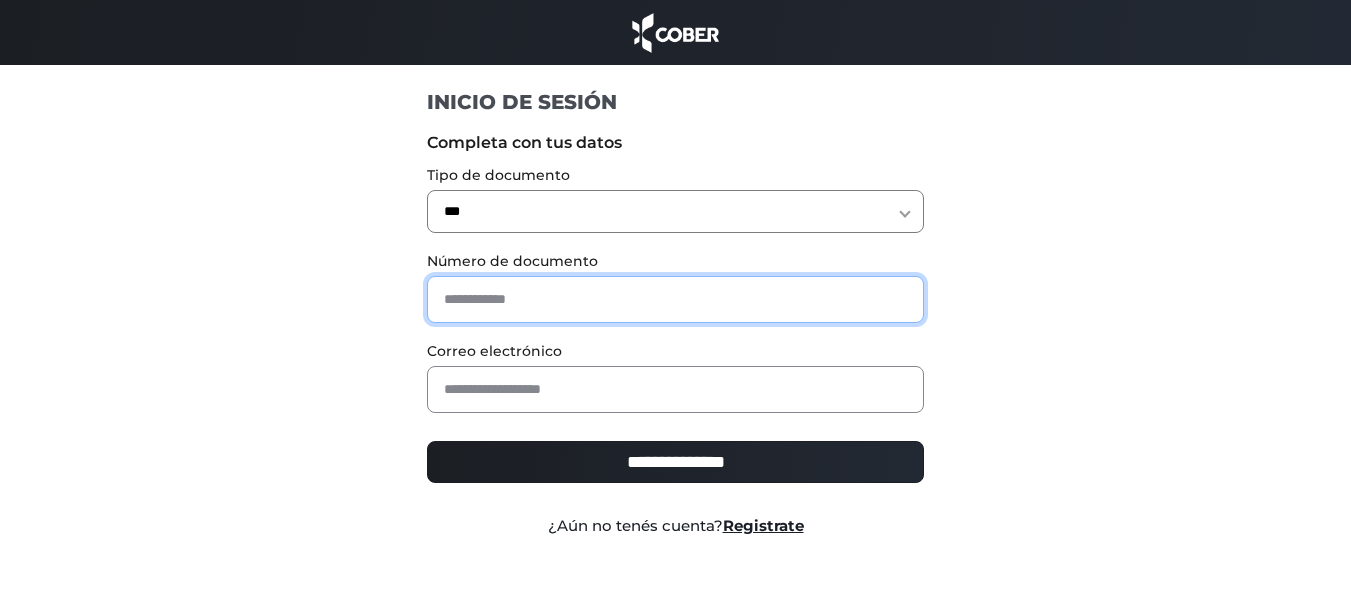 type on "*******" 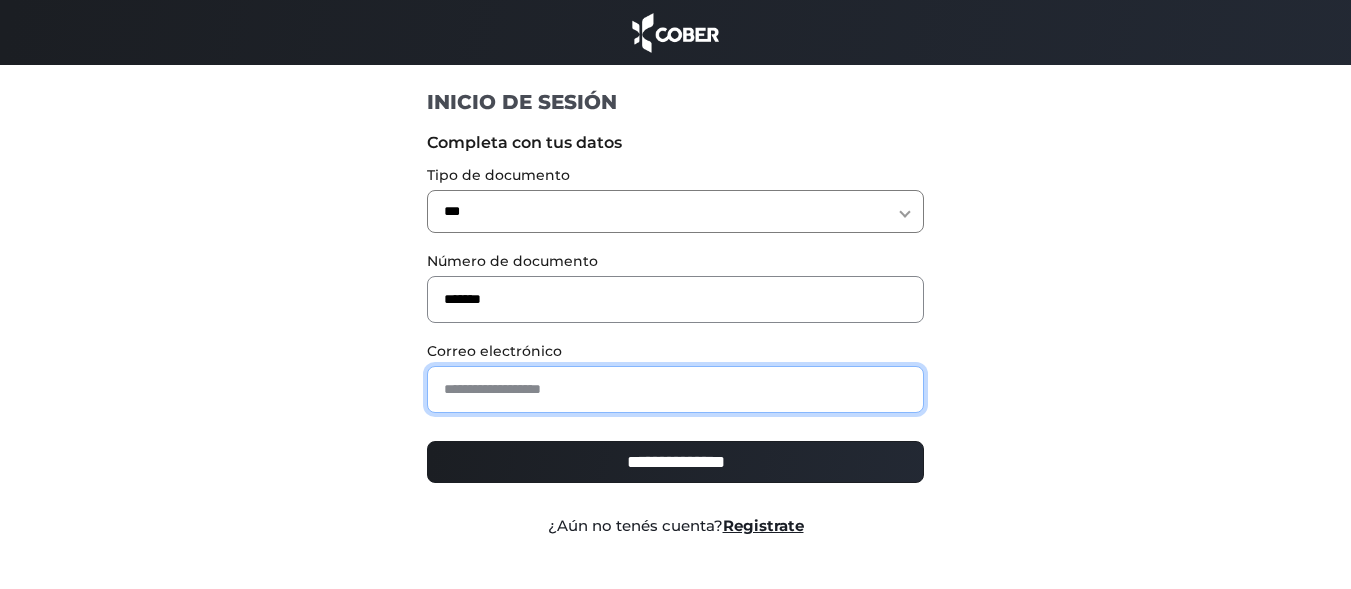 click at bounding box center [675, 389] 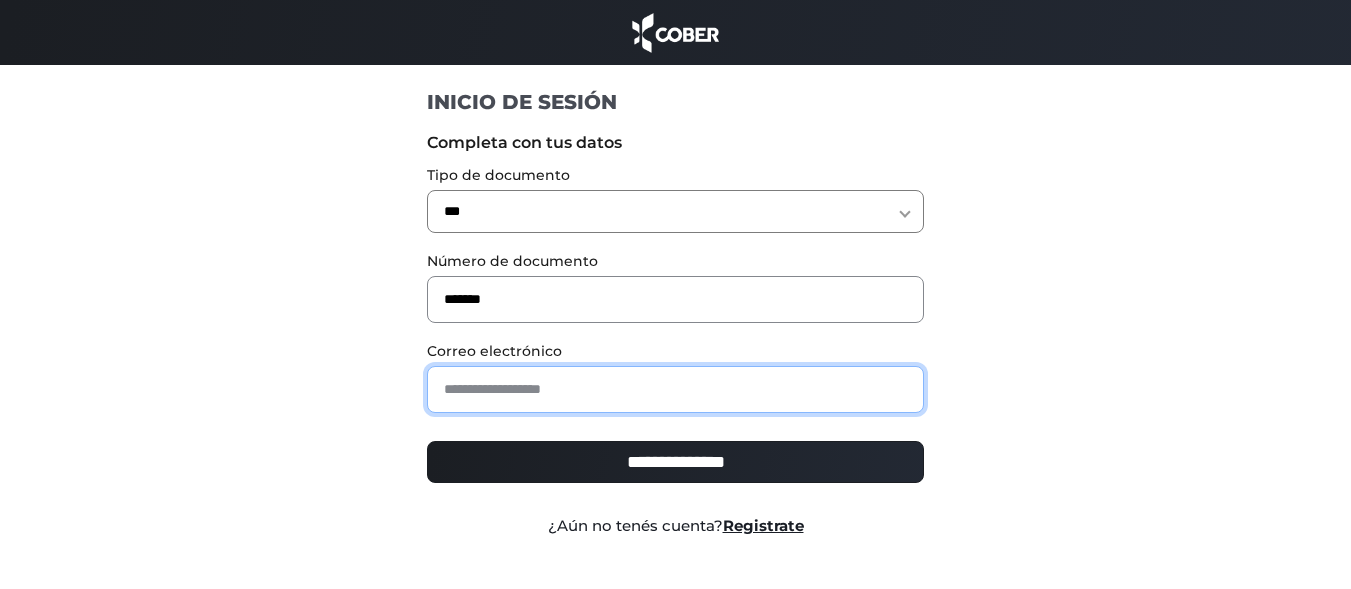 type on "**********" 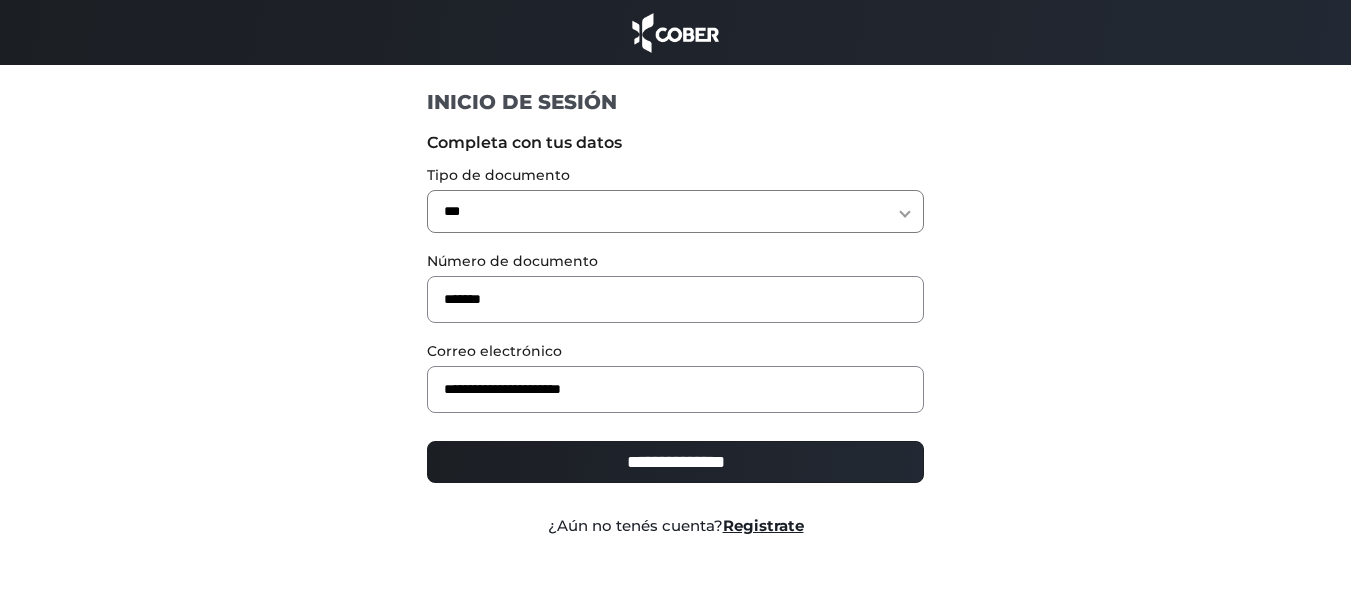 click on "**********" at bounding box center [675, 462] 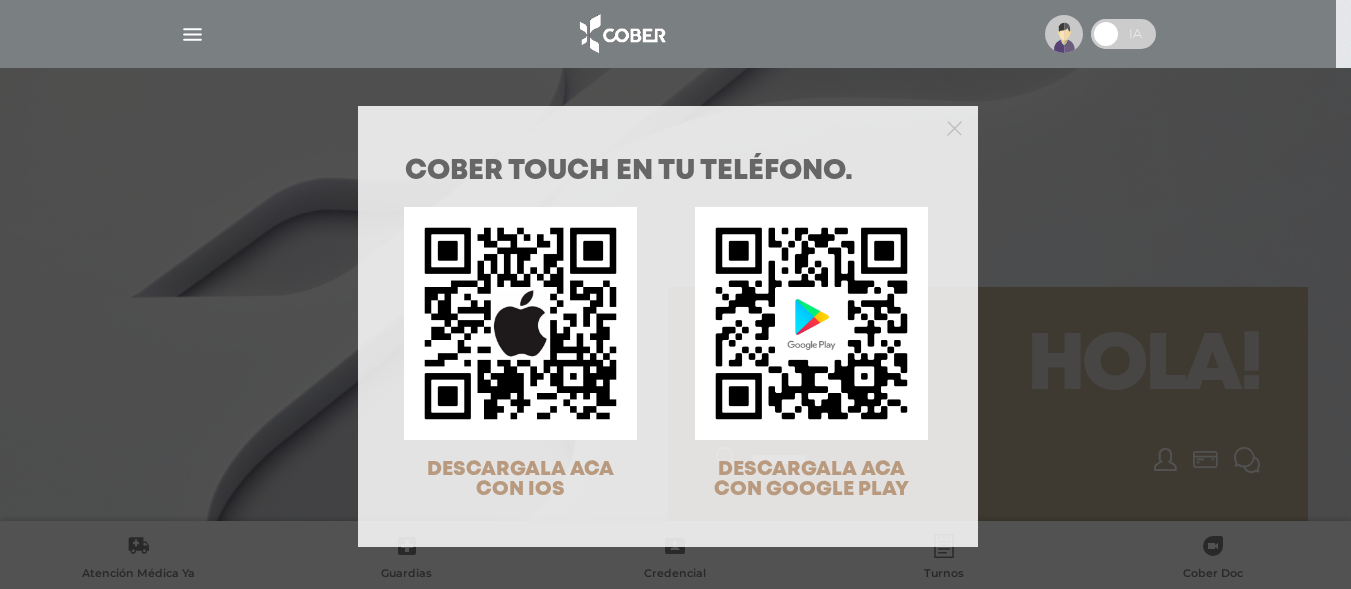 scroll, scrollTop: 0, scrollLeft: 0, axis: both 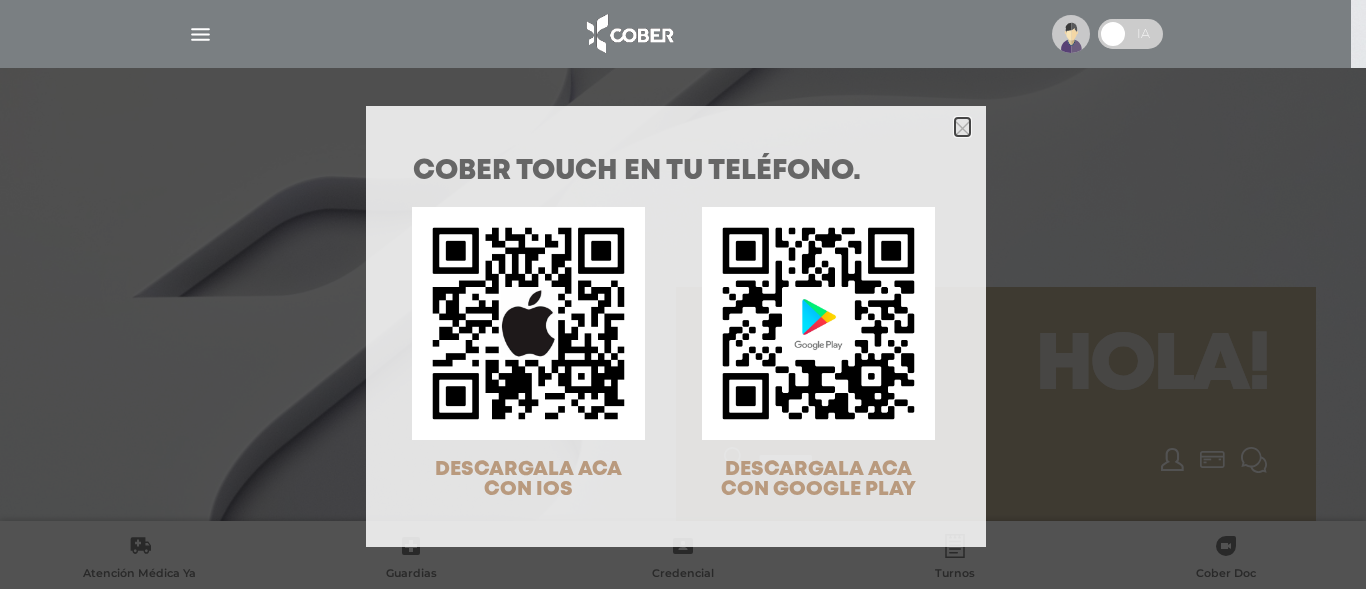 click at bounding box center (962, 127) 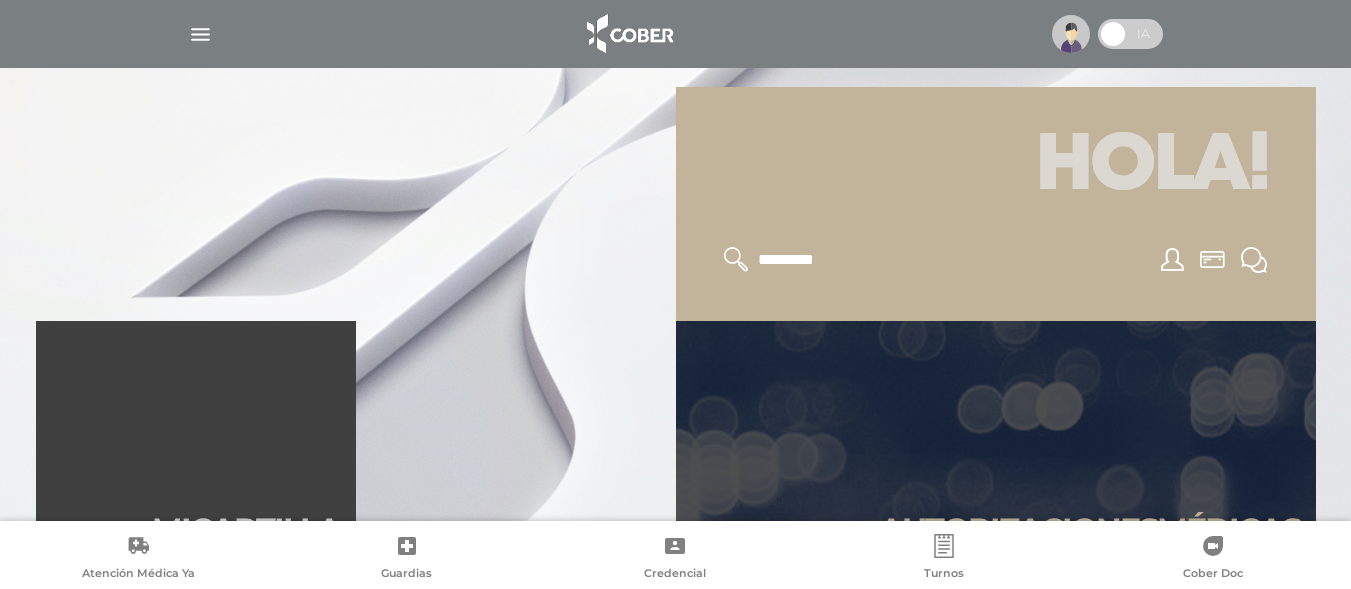 scroll, scrollTop: 300, scrollLeft: 0, axis: vertical 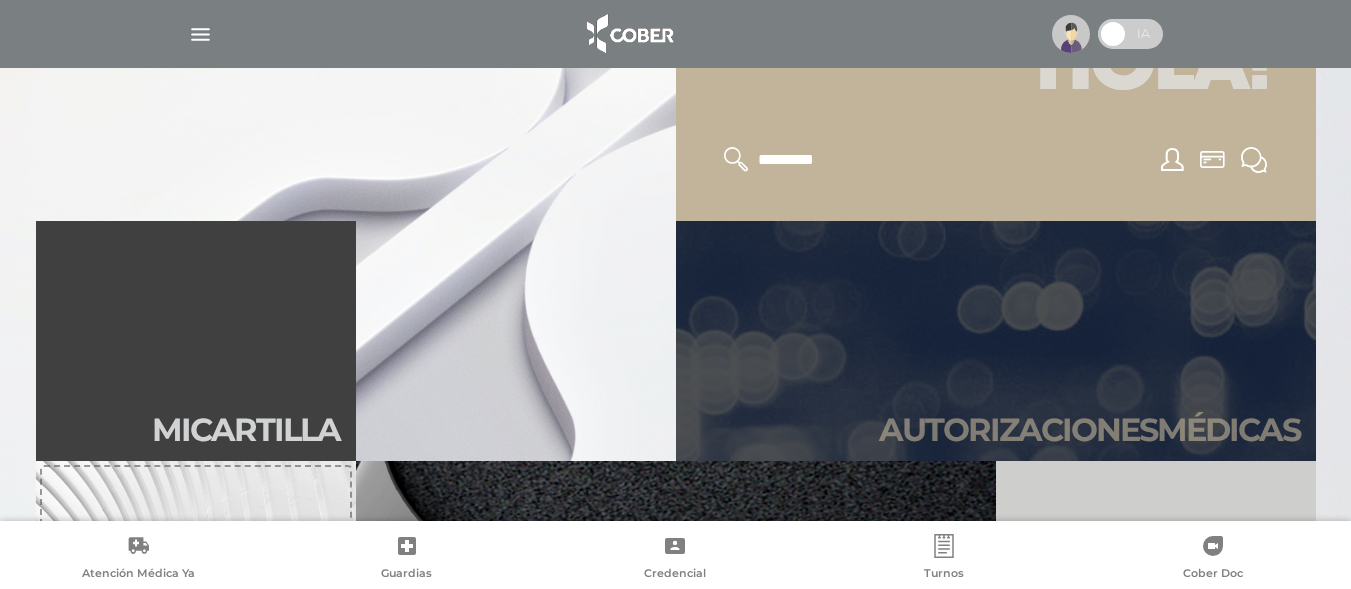 click on "Autori zaciones  médicas" at bounding box center [996, 341] 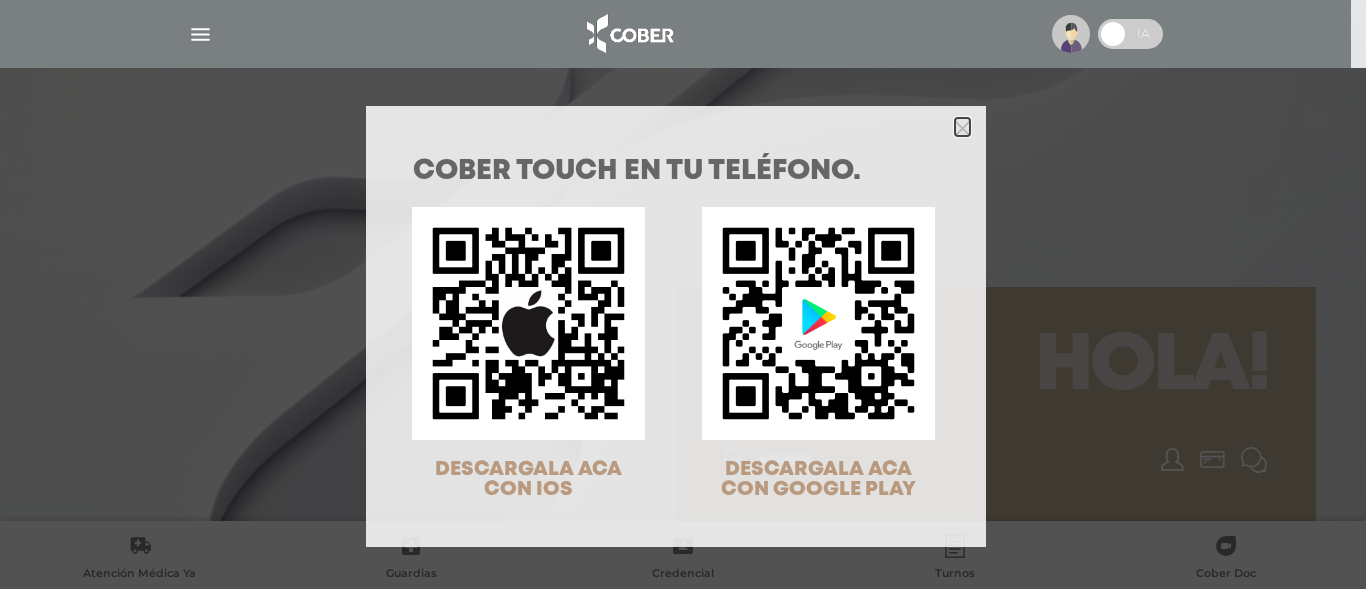 click at bounding box center [962, 128] 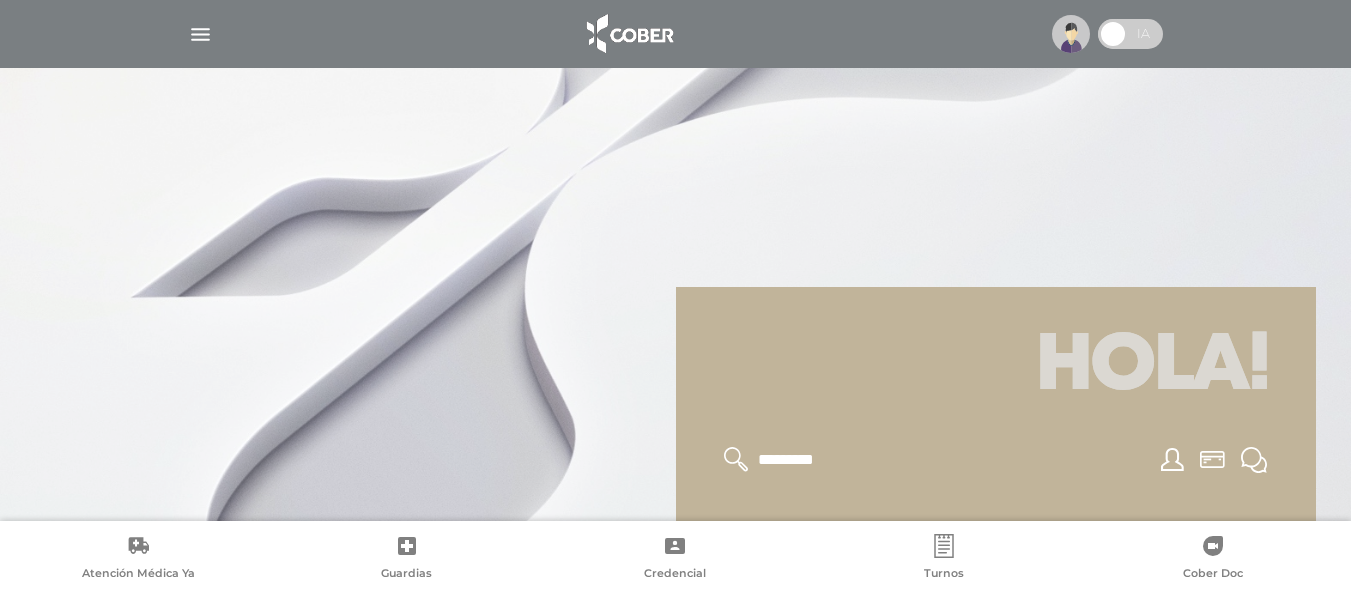 scroll, scrollTop: 300, scrollLeft: 0, axis: vertical 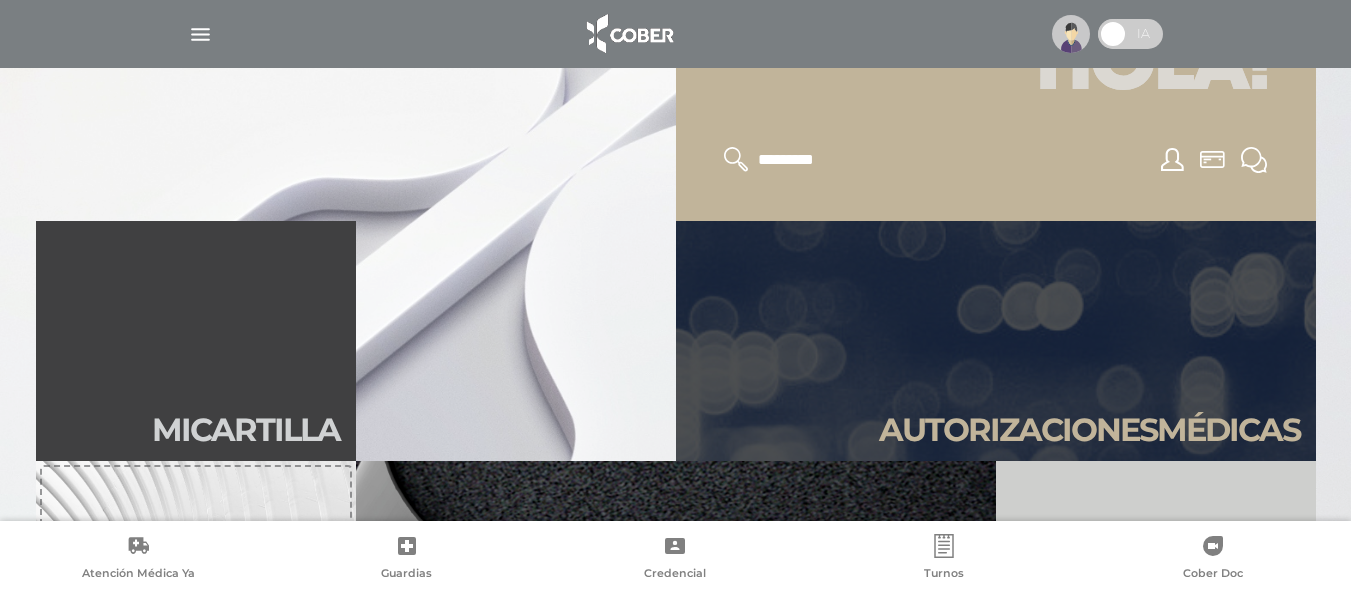 click at bounding box center (675, 294) 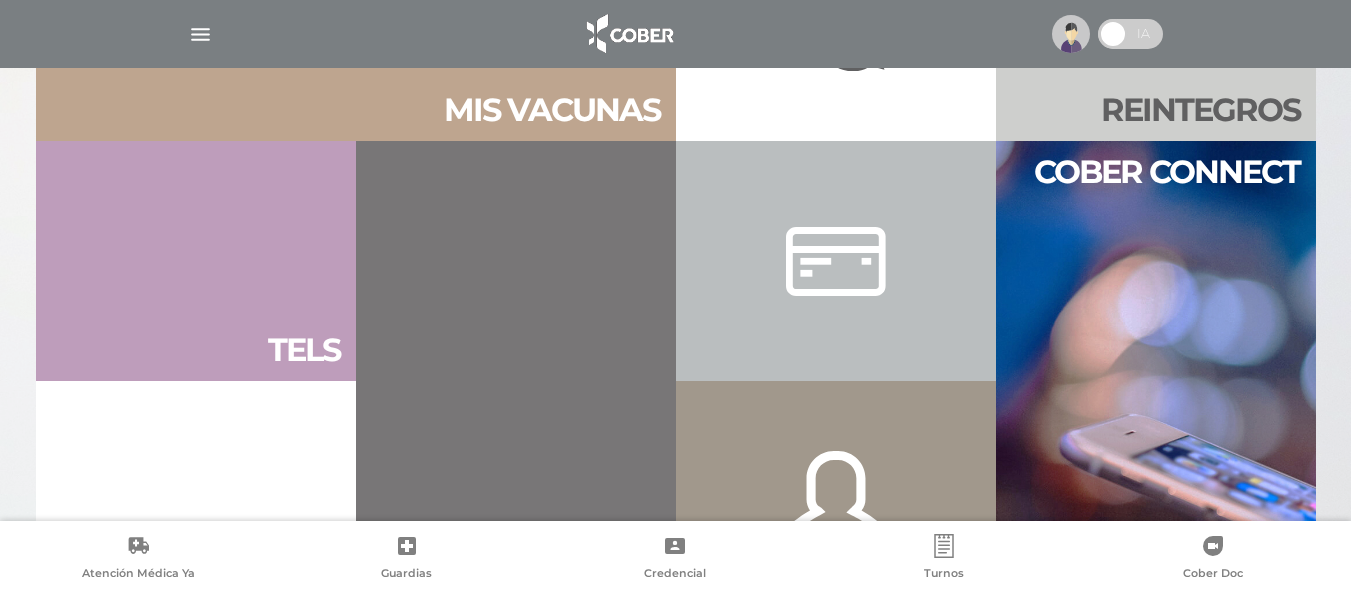 scroll, scrollTop: 1200, scrollLeft: 0, axis: vertical 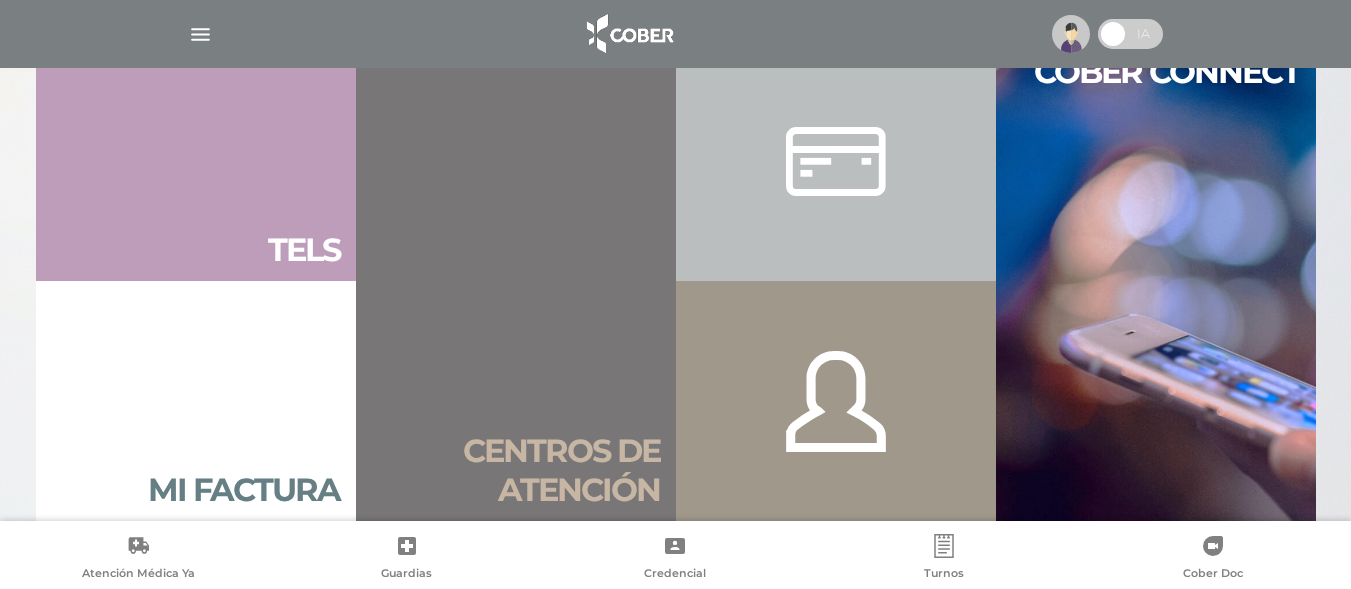 click on "Mi factura" at bounding box center (244, 490) 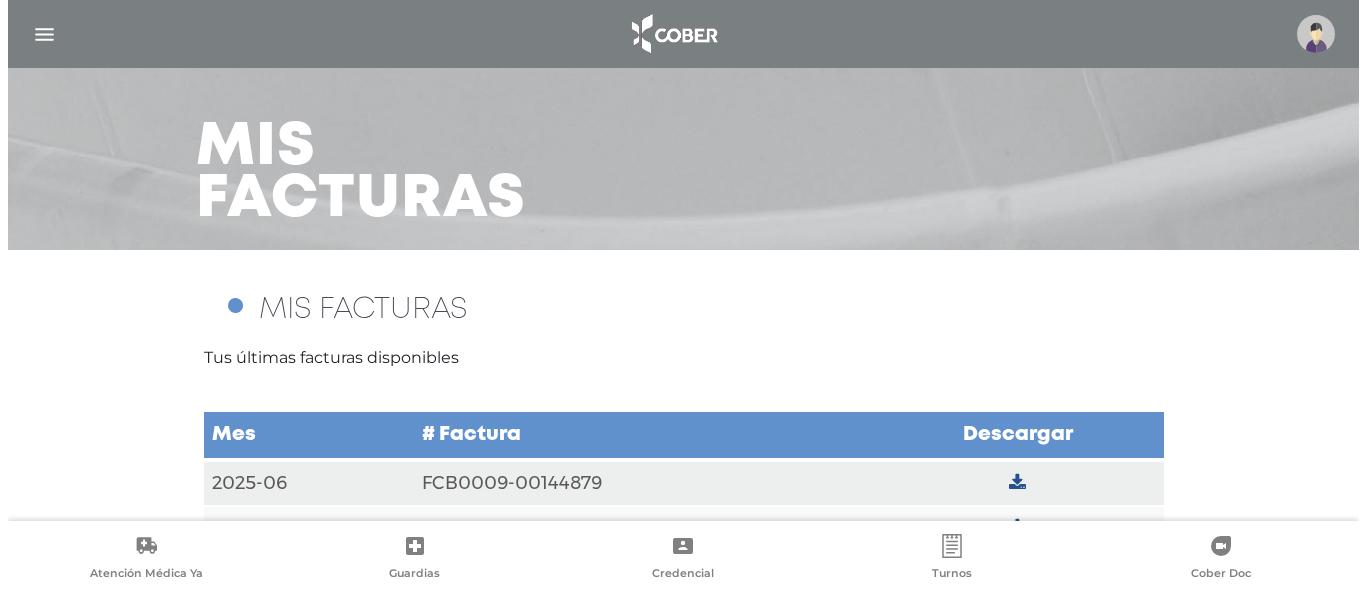 scroll, scrollTop: 0, scrollLeft: 0, axis: both 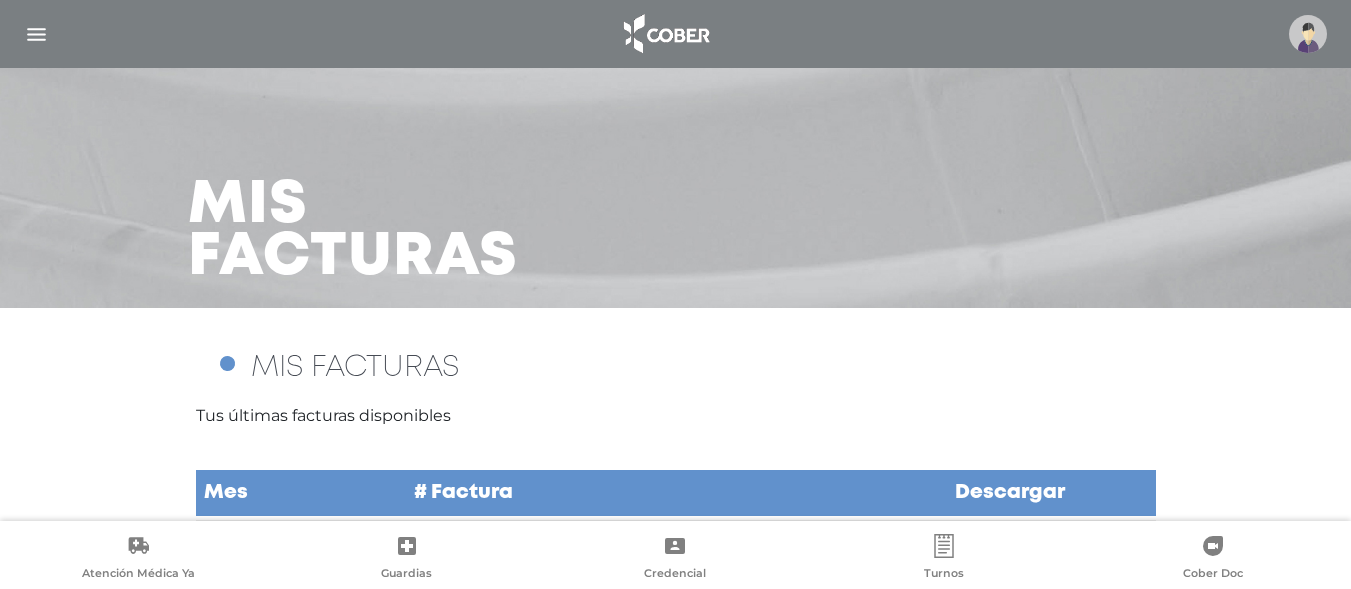 click at bounding box center (36, 34) 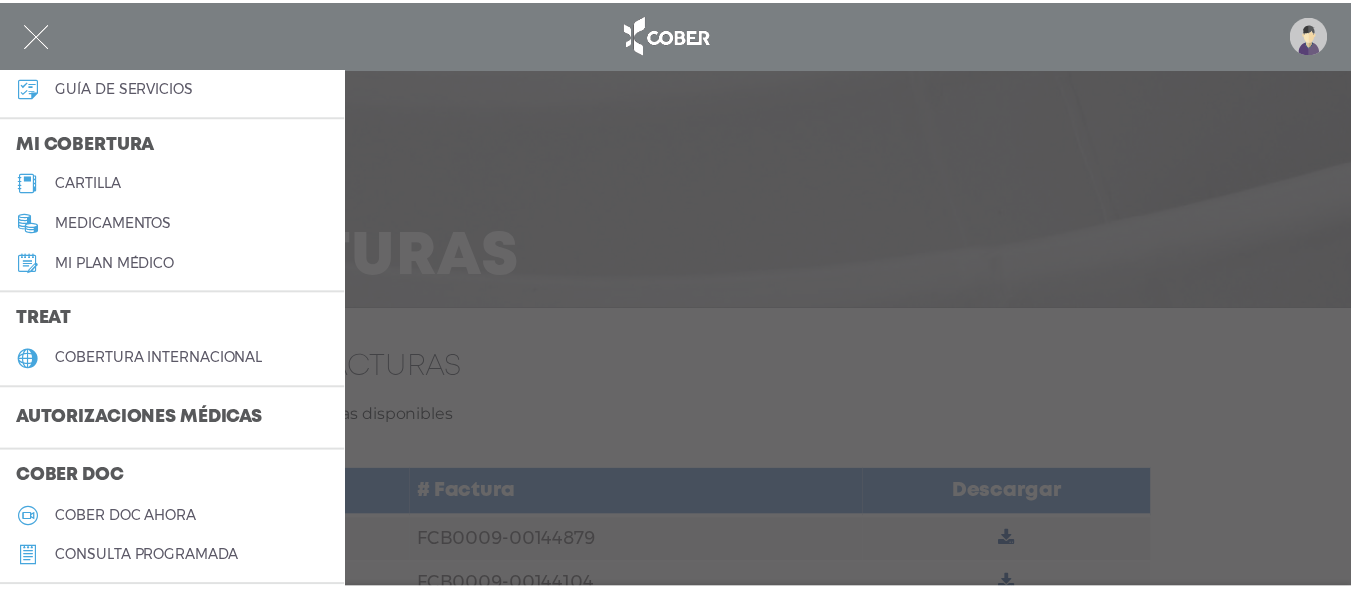 scroll, scrollTop: 300, scrollLeft: 0, axis: vertical 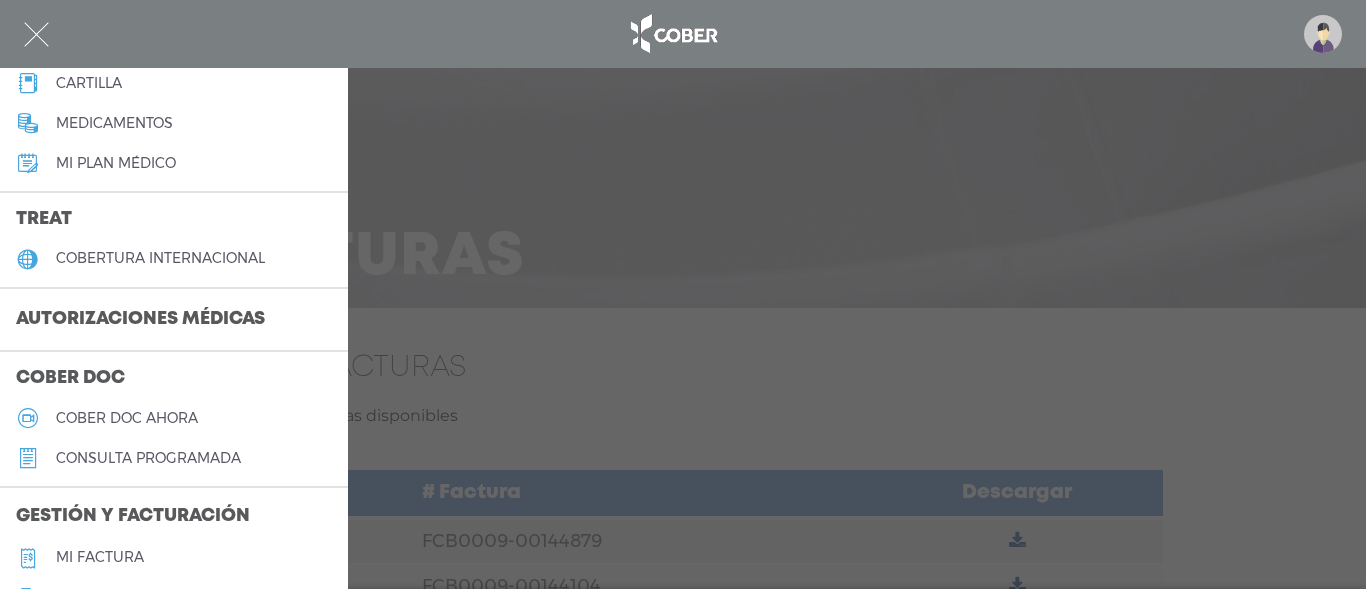 click on "Autorizaciones médicas" at bounding box center (140, 320) 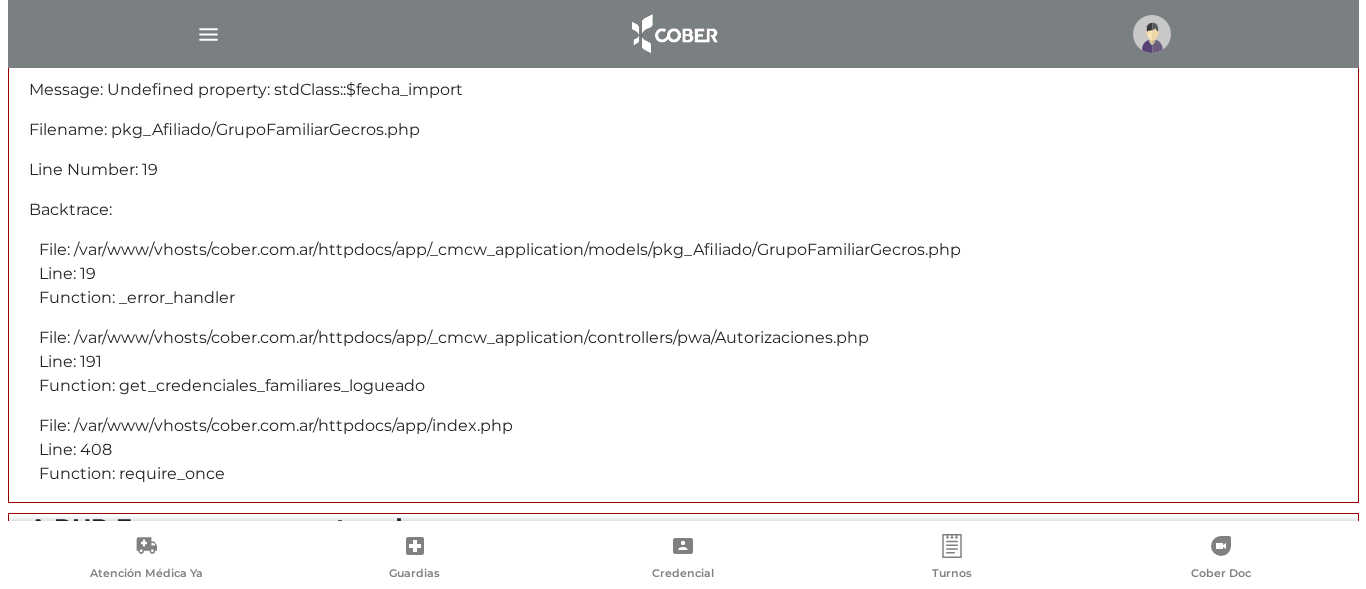 scroll, scrollTop: 0, scrollLeft: 0, axis: both 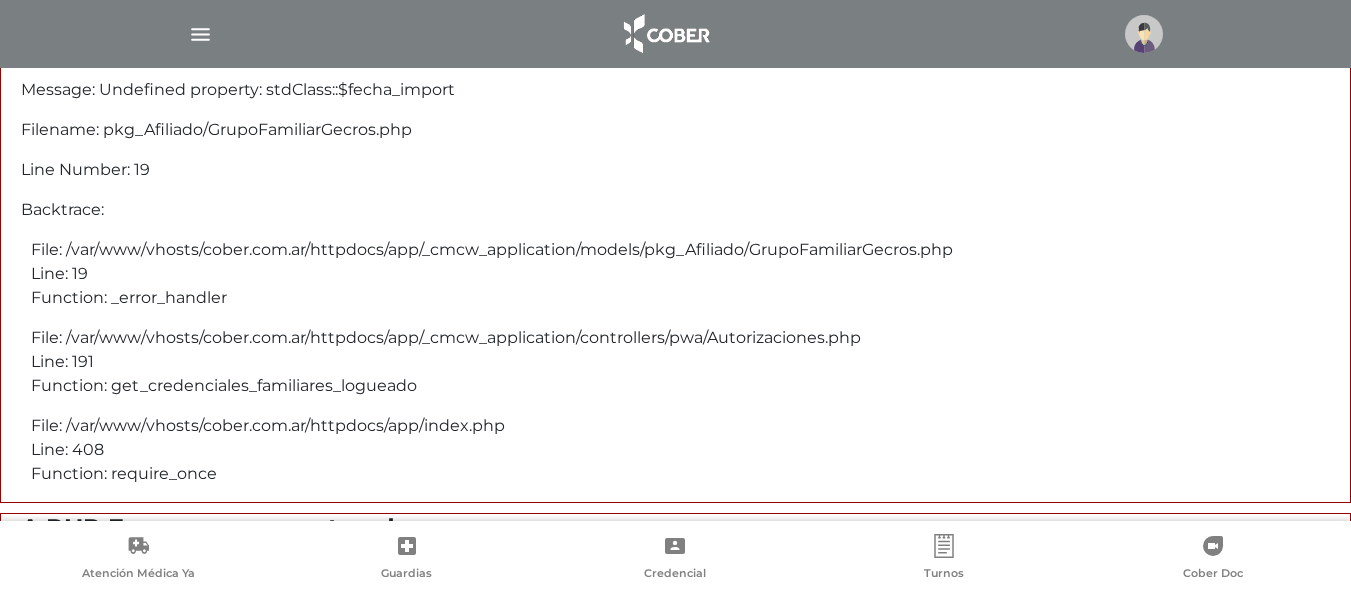 click at bounding box center (1144, 34) 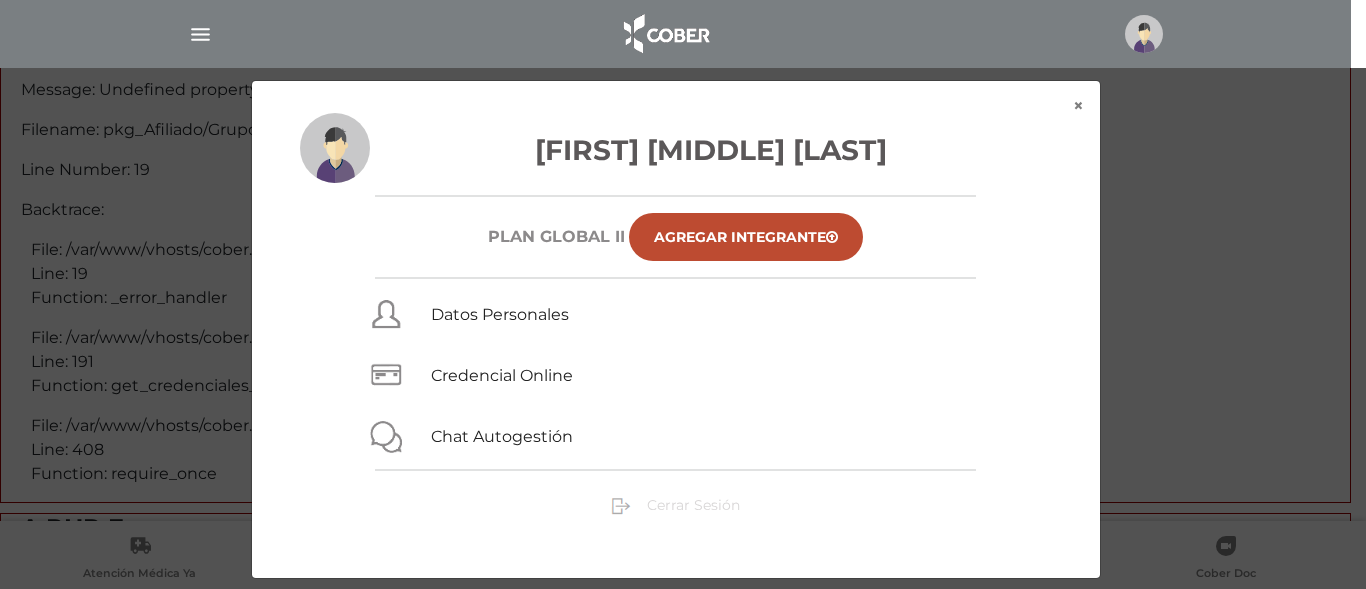 click on "Cerrar Sesión" at bounding box center [693, 505] 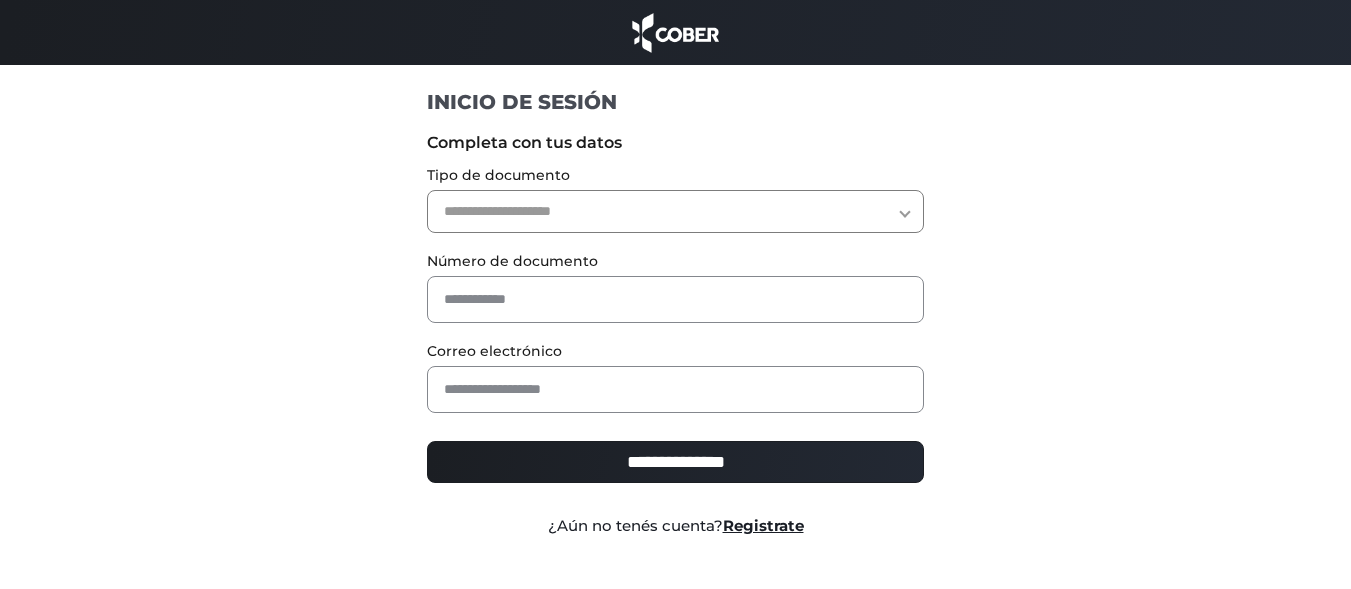 scroll, scrollTop: 0, scrollLeft: 0, axis: both 